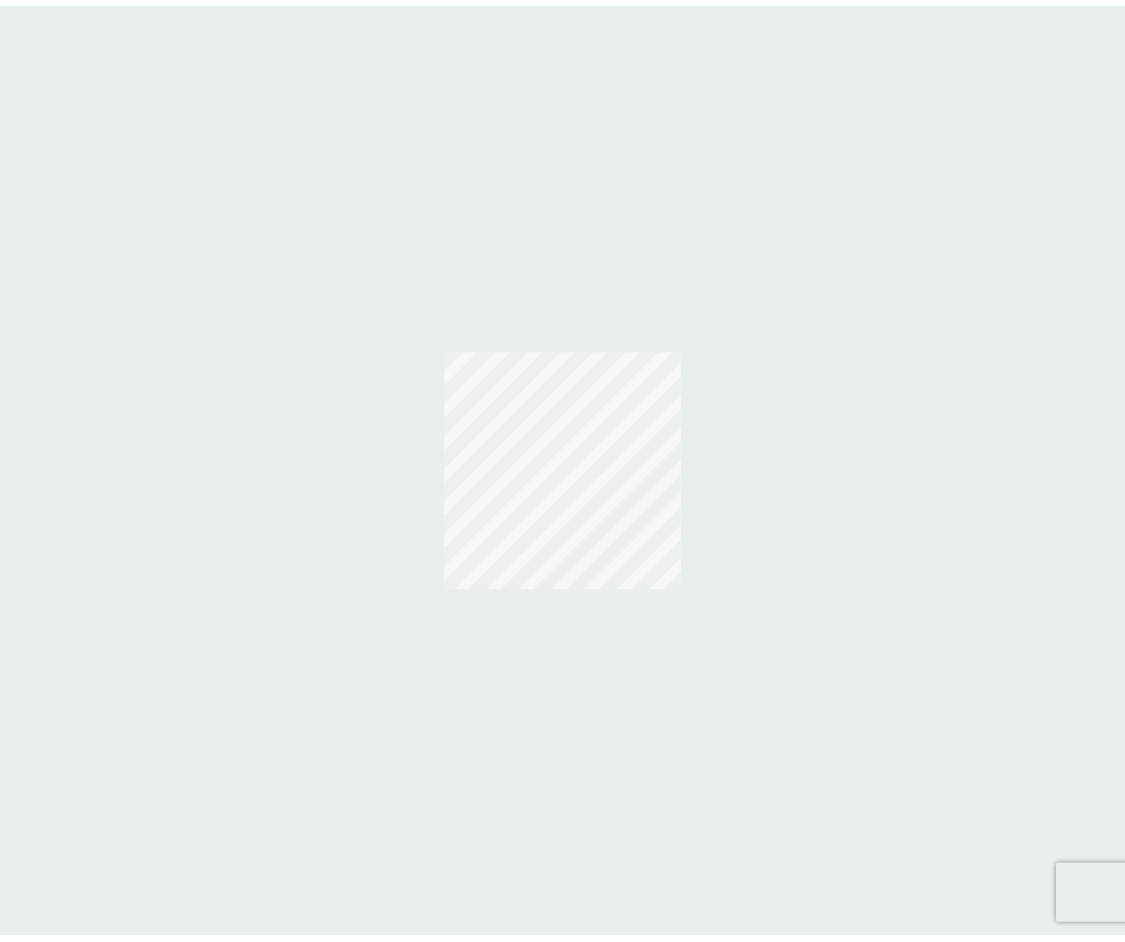 scroll, scrollTop: 0, scrollLeft: 0, axis: both 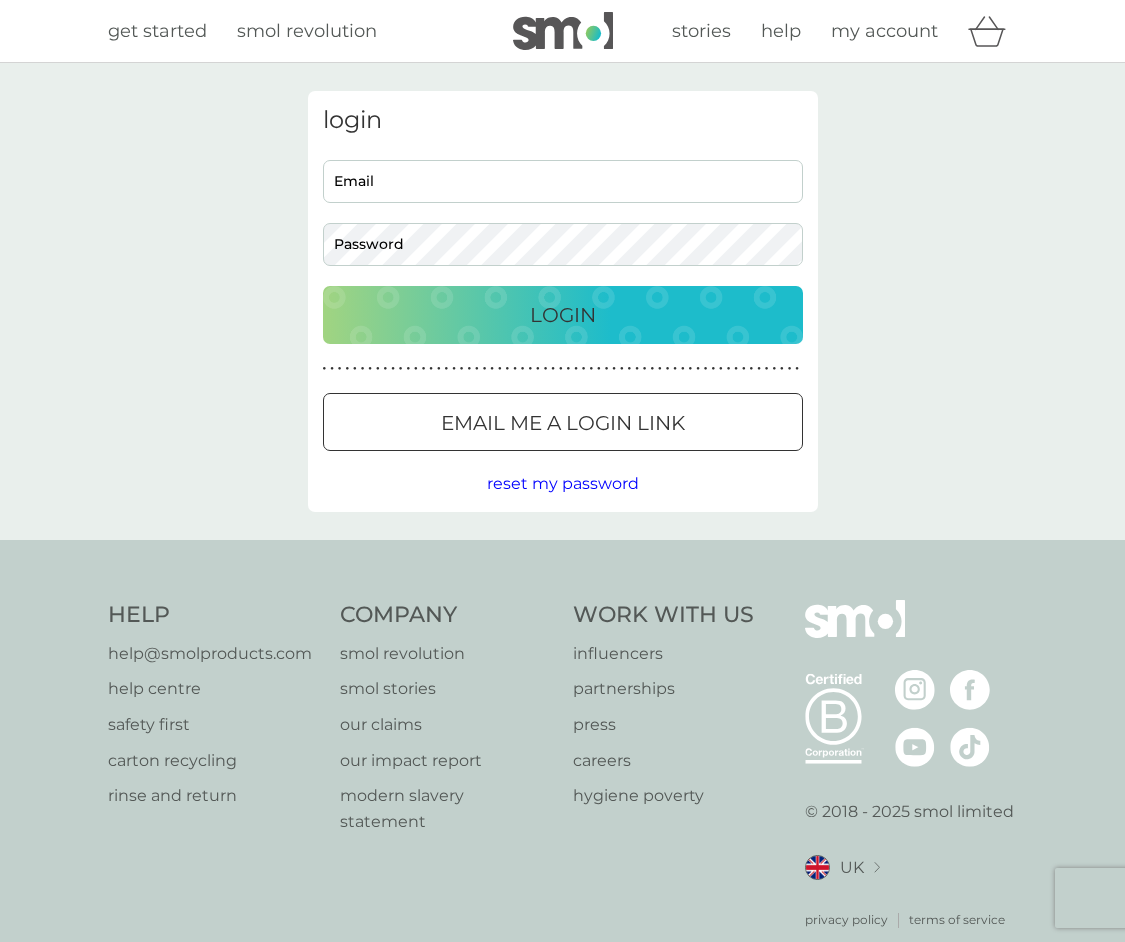 type on "[EMAIL]" 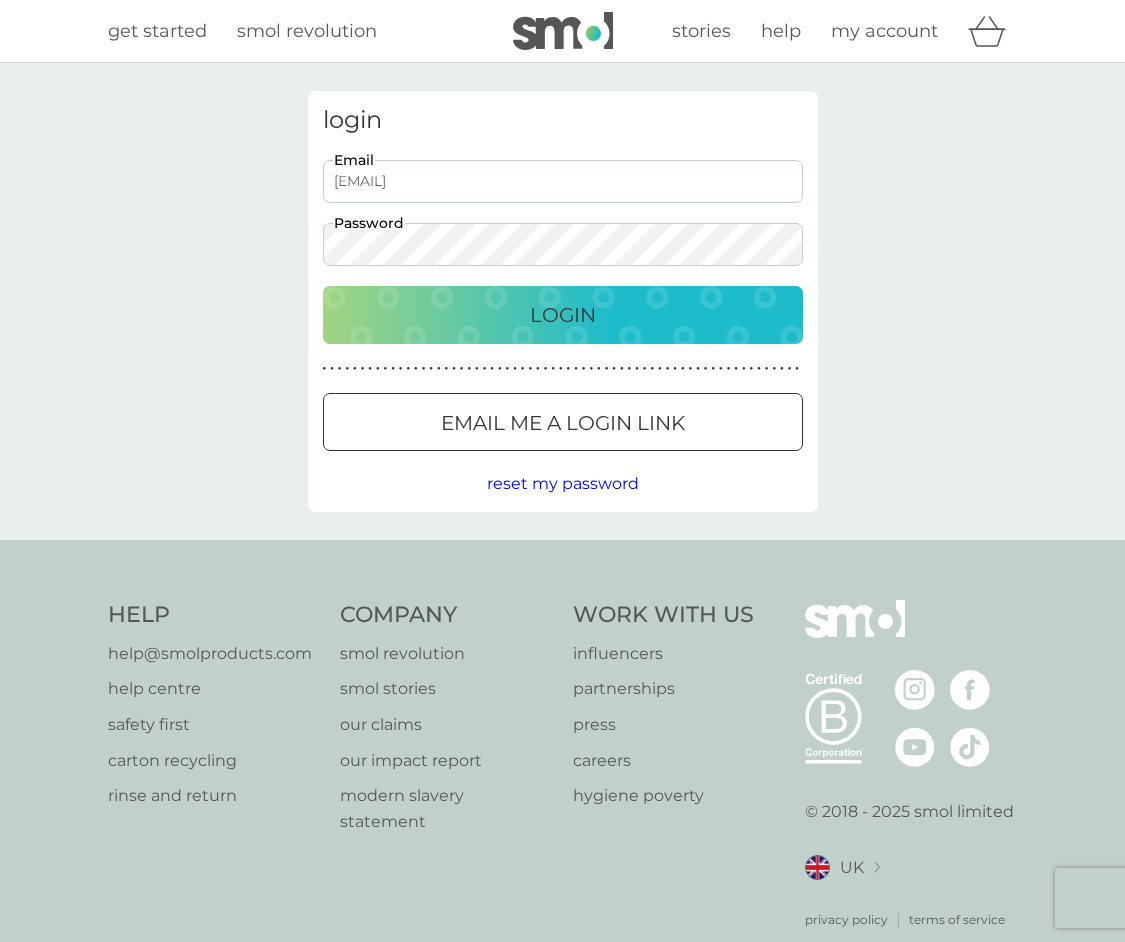 click on "Login" at bounding box center (563, 315) 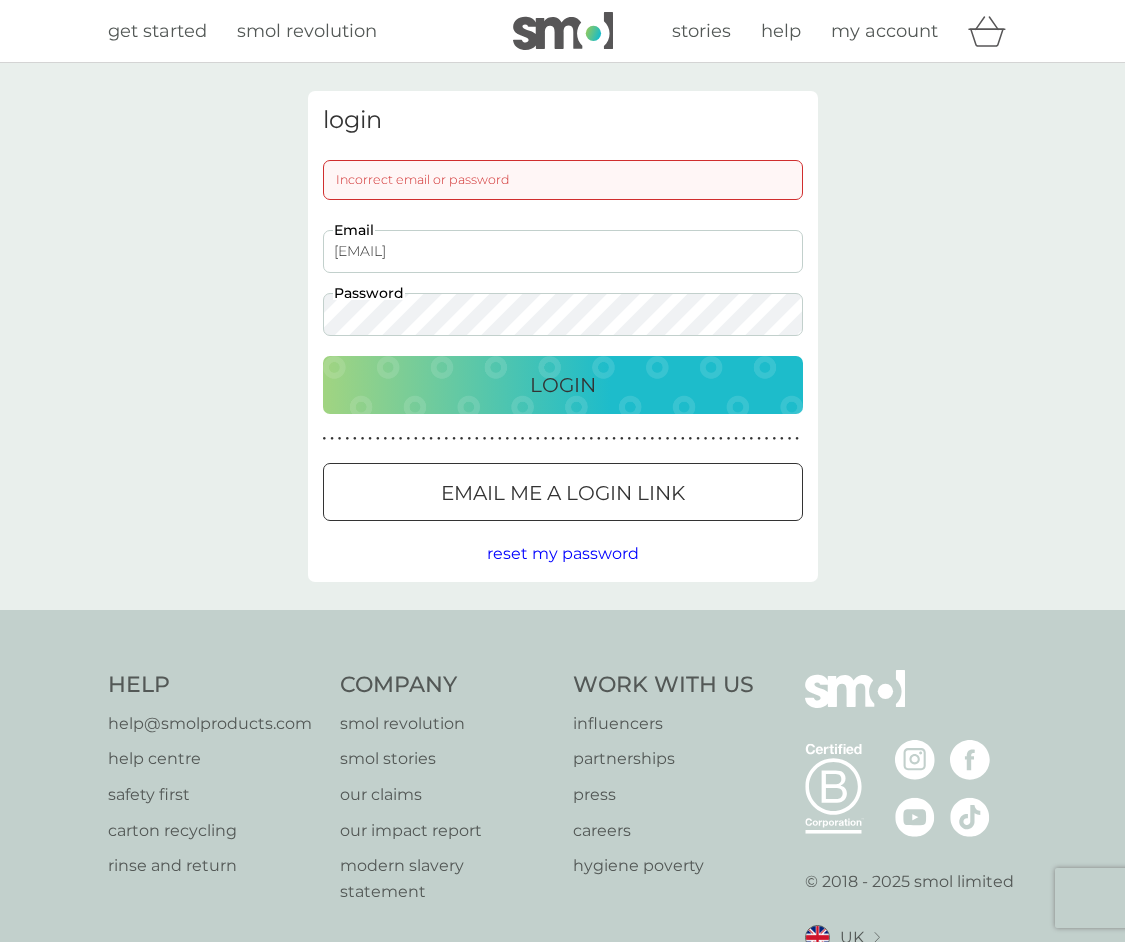 click on "Login" at bounding box center (563, 385) 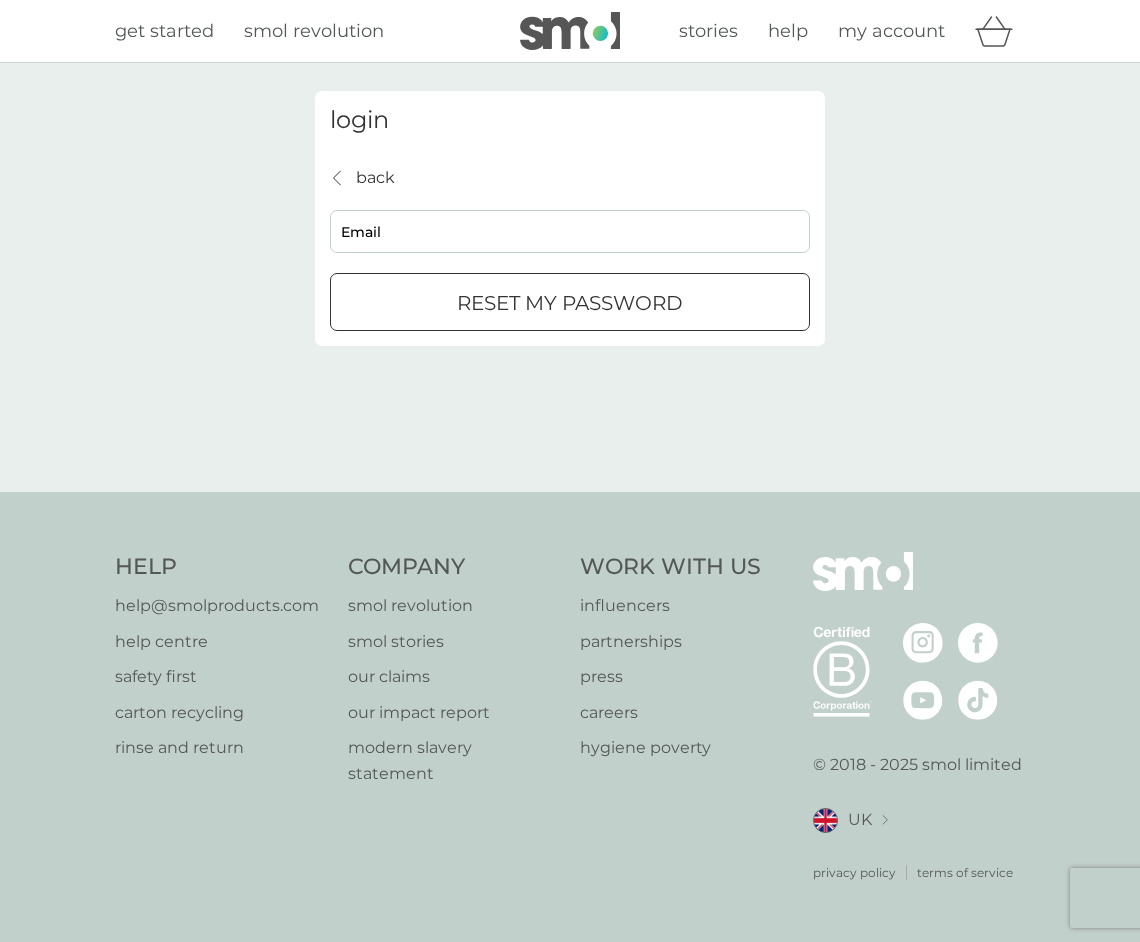 drag, startPoint x: 375, startPoint y: 213, endPoint x: 378, endPoint y: 224, distance: 11.401754 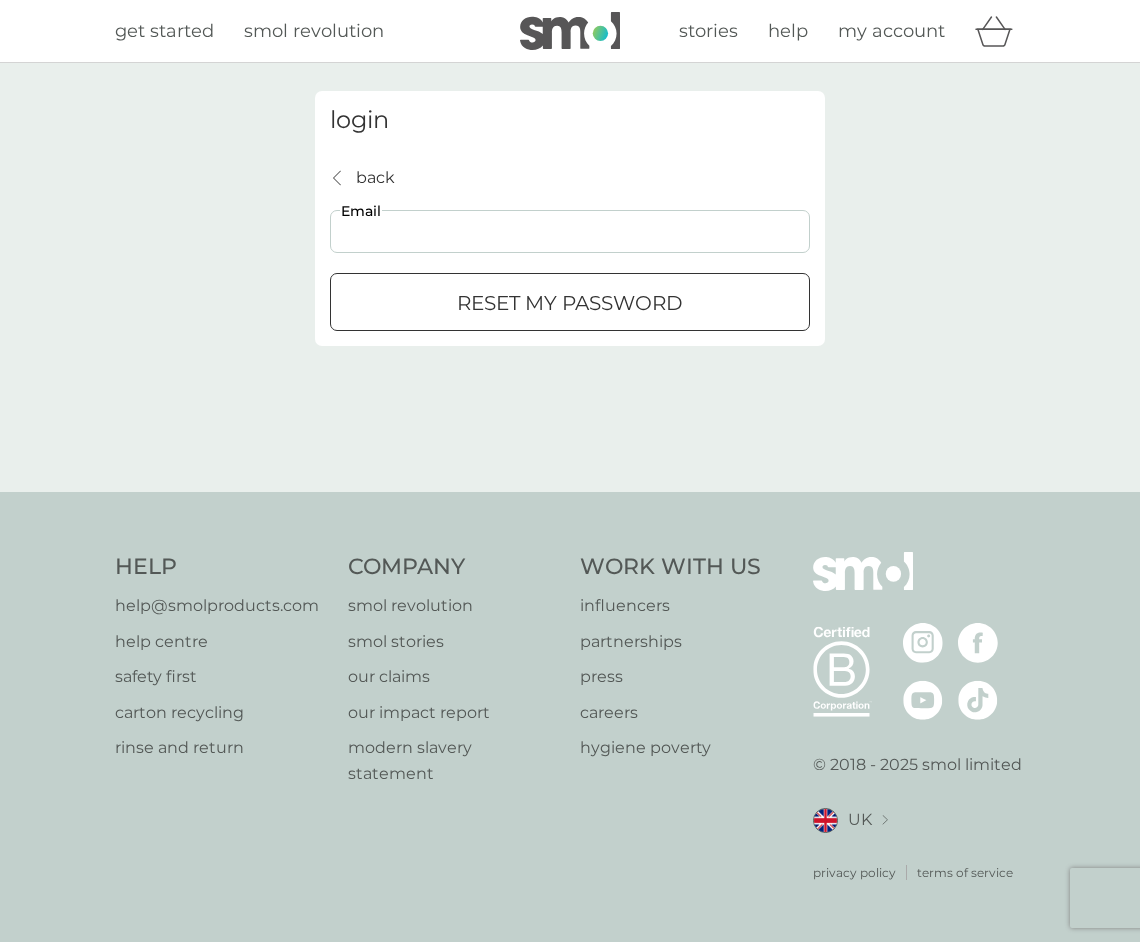type on "ledavis123@gmail.com" 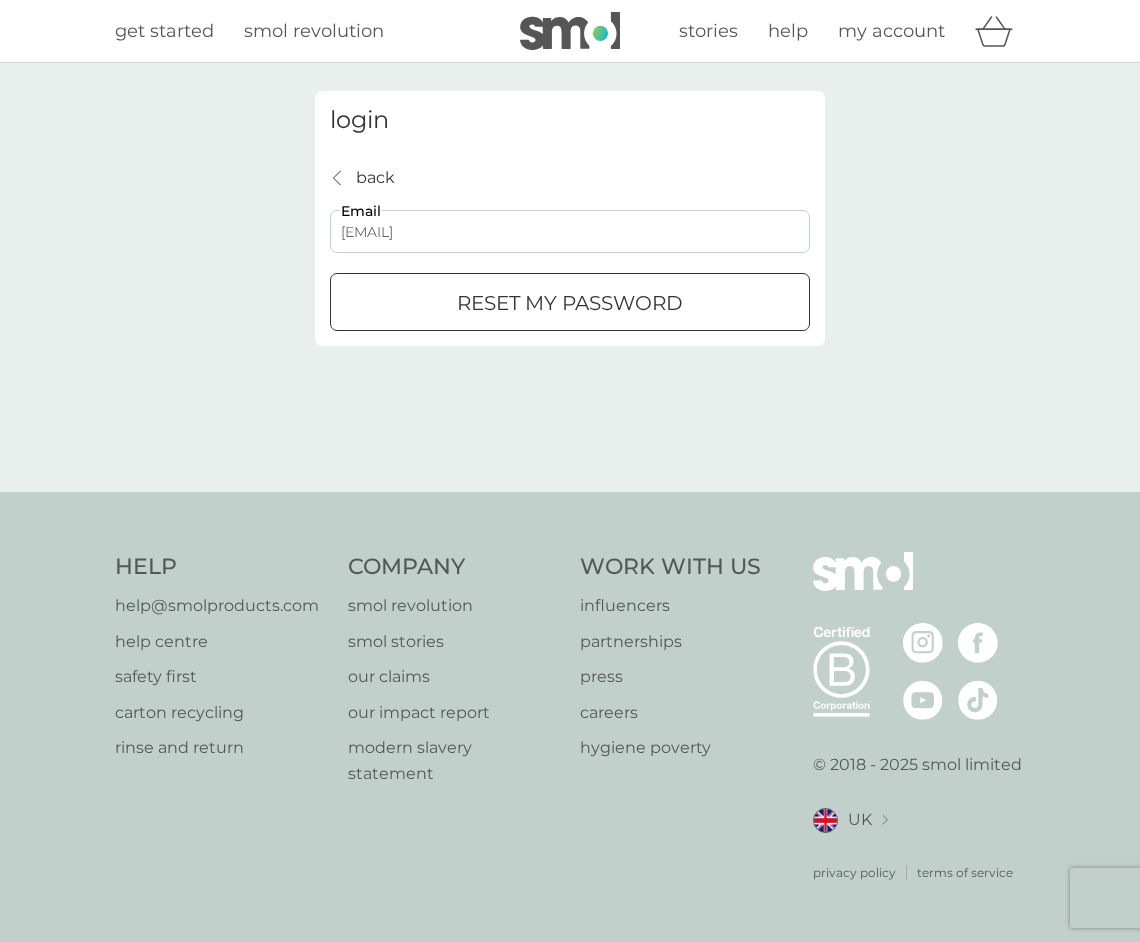 click on "reset my password" at bounding box center (570, 303) 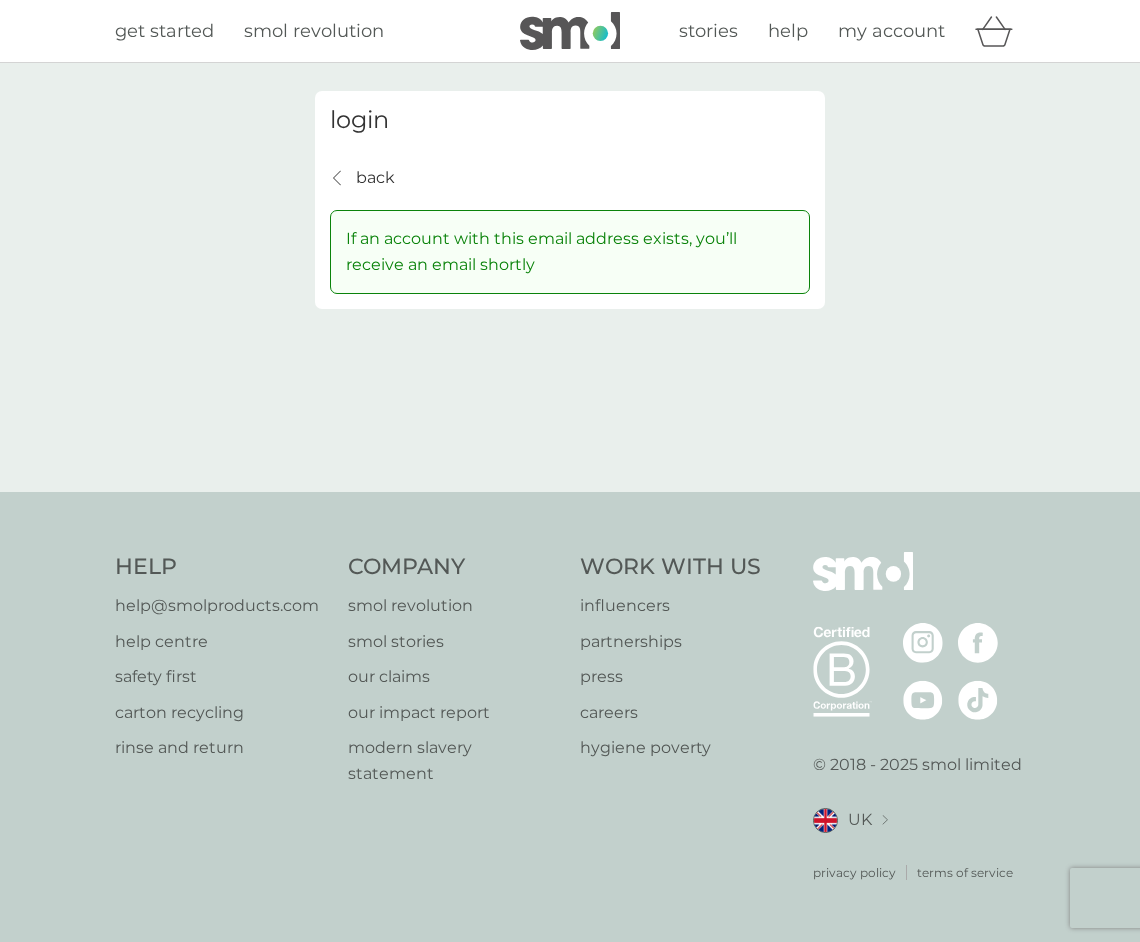 click on "login back back If an account with this email address exists, you’ll receive an email shortly" at bounding box center (570, 200) 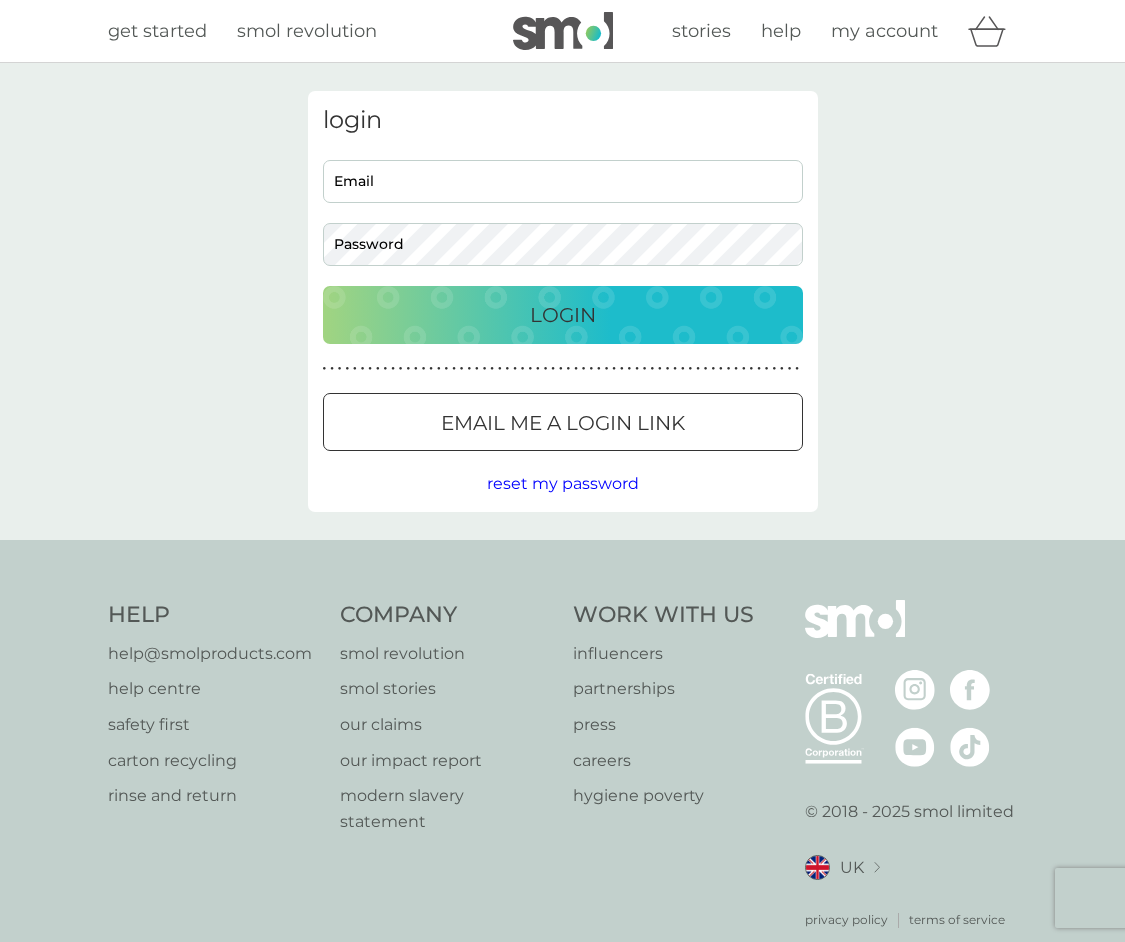 type on "ledavis123@gmail.com" 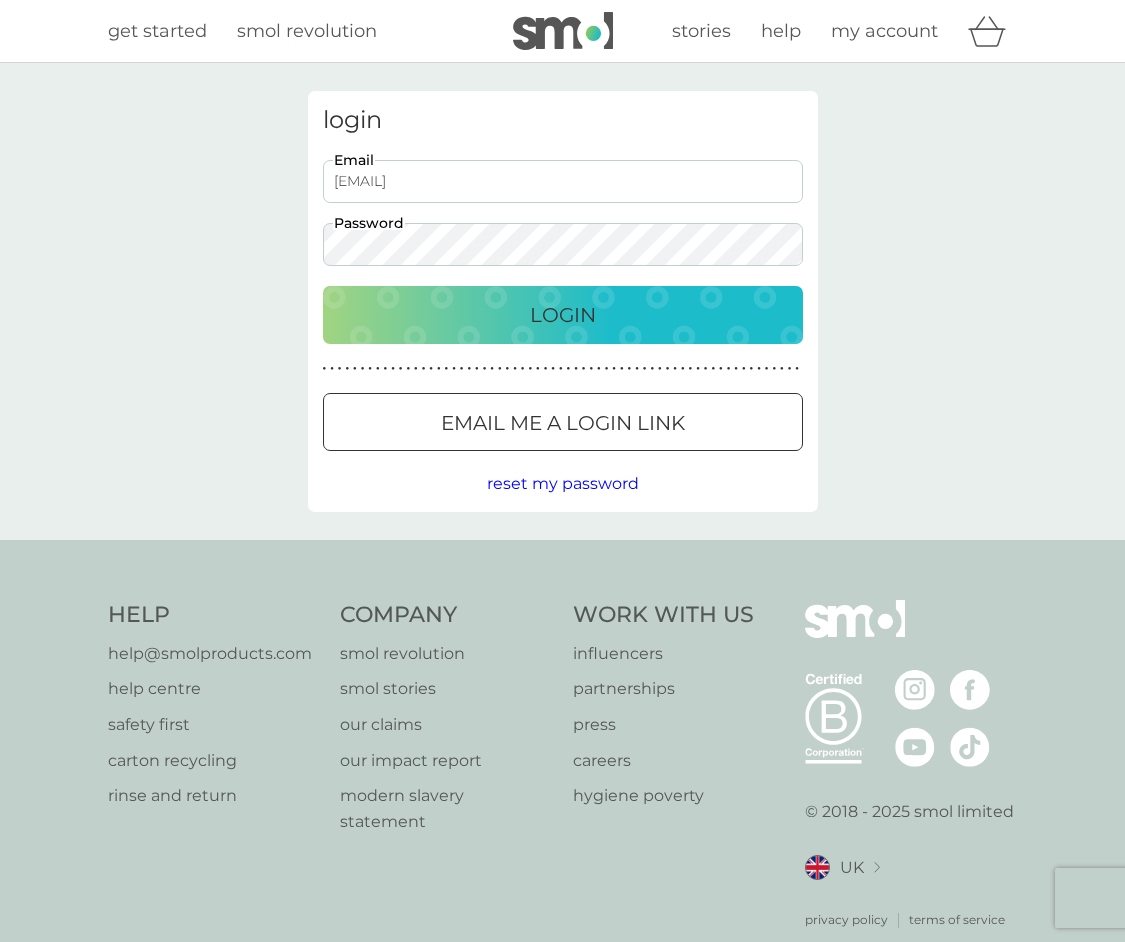 click on "ledavis123@gmail.com" at bounding box center (563, 181) 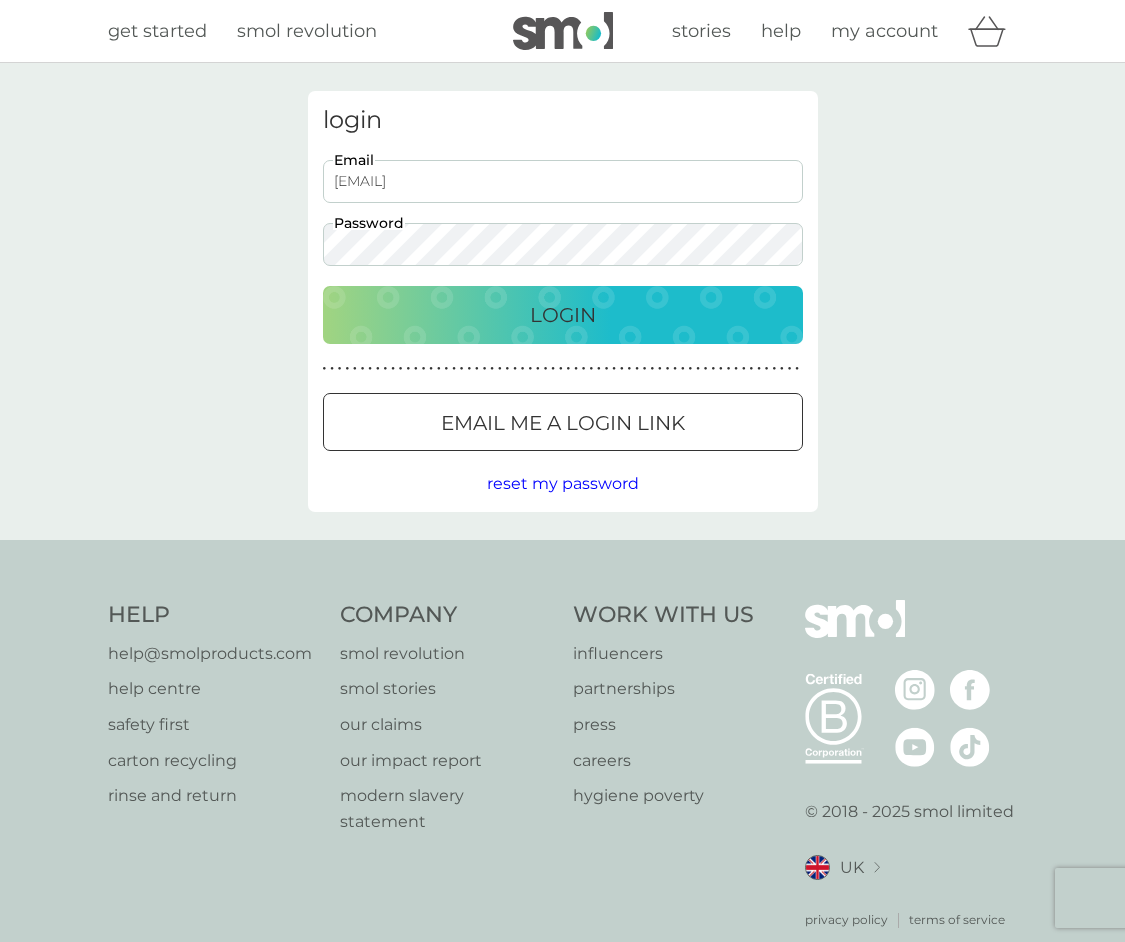 click on "login ledavis123@gmail.com Email Password Login ● ● ● ● ● ● ● ● ● ● ● ● ● ● ● ● ● ● ● ● ● ● ● ● ● ● ● ● ● ● ● ● ● ● ● ● ● ● ● ● ● ● ● ● ● ● ● ● ● ● ● ● ● ● ● ● ● ● ● ● ● ● ● ● ● ● ● ● ● ● Email me a login link reset my password" at bounding box center [562, 301] 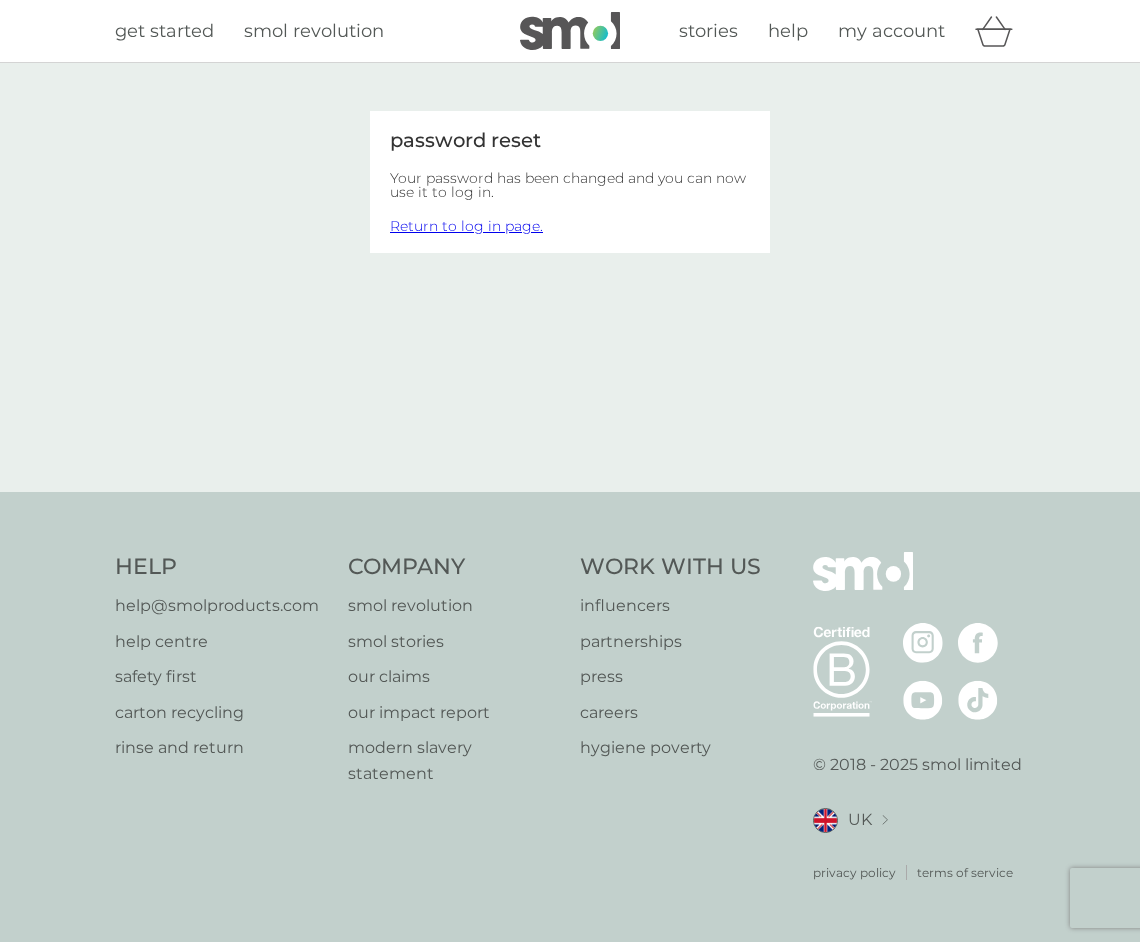 scroll, scrollTop: 0, scrollLeft: 0, axis: both 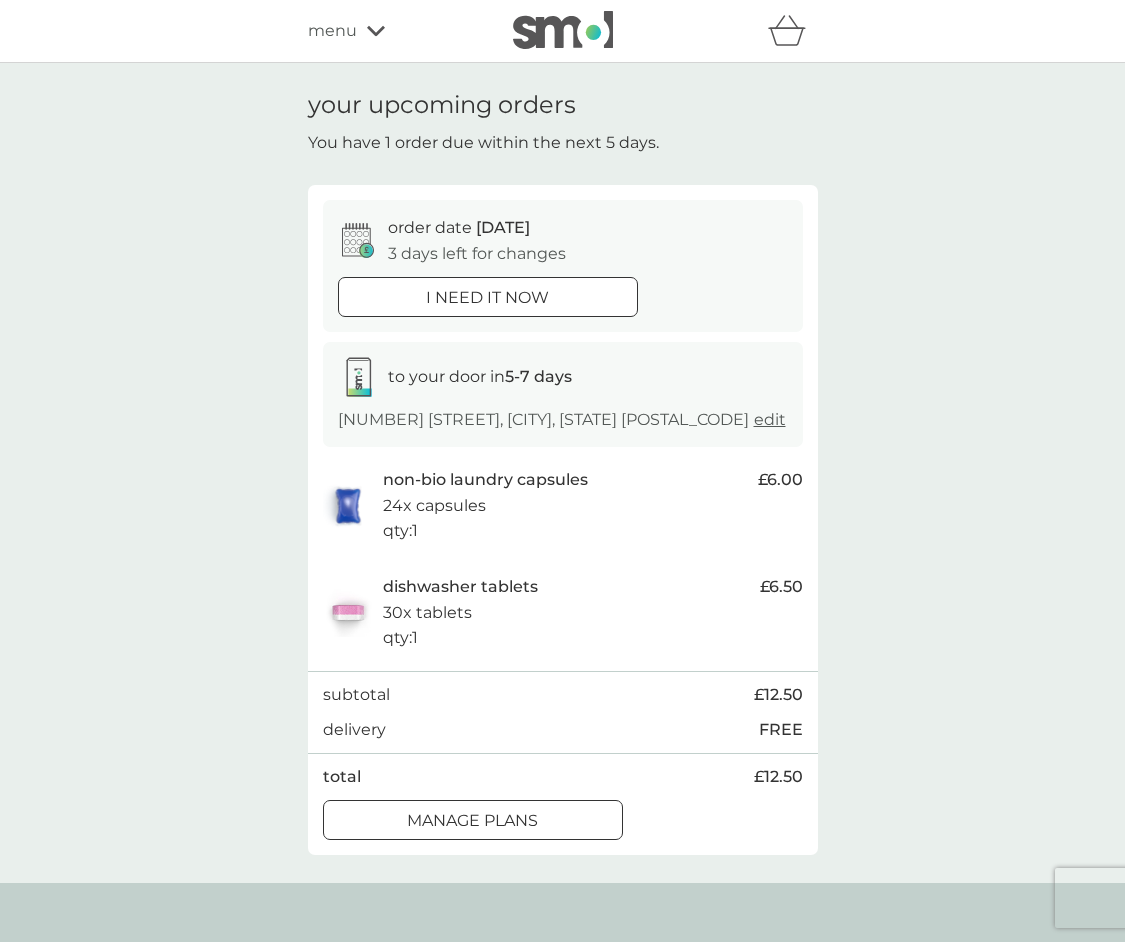 click on "manage plans" at bounding box center (473, 820) 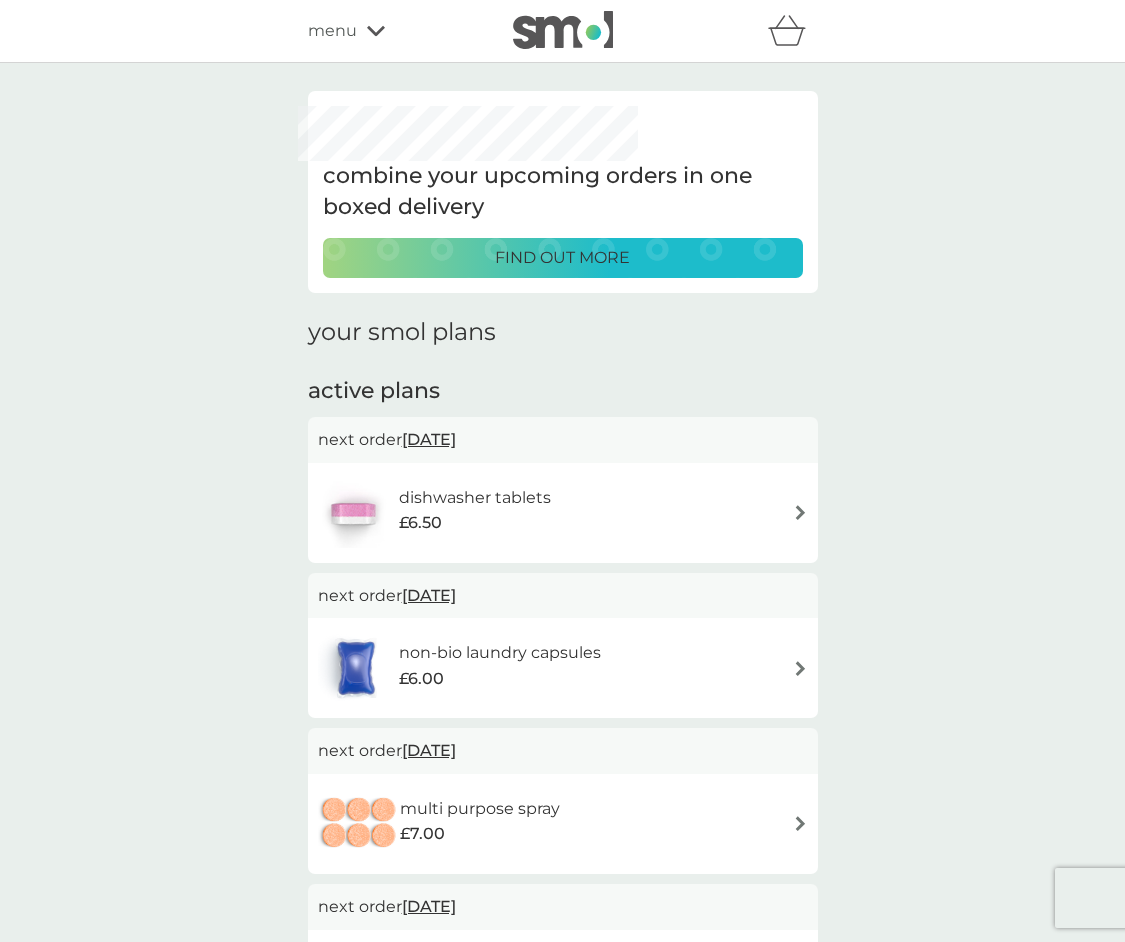 click on "[DATE]" at bounding box center [429, 439] 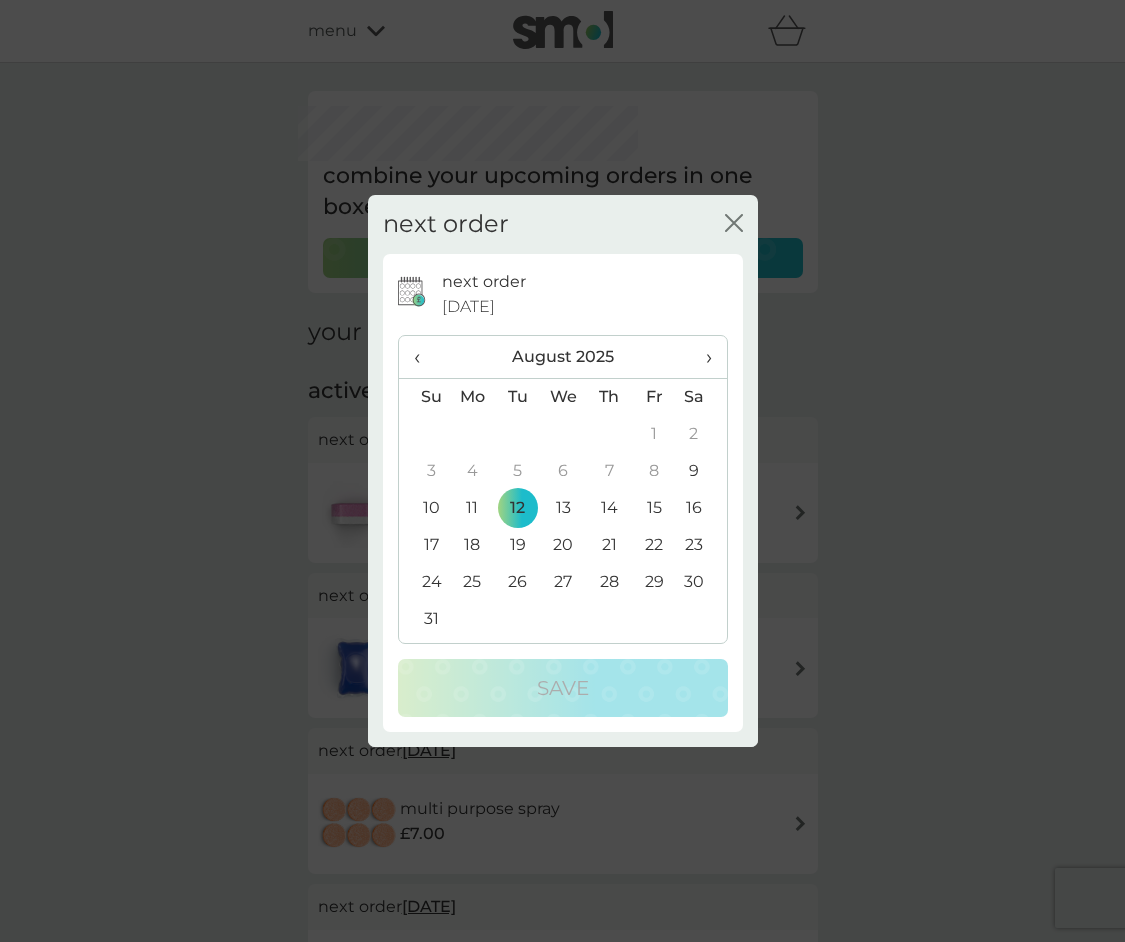 click on "19" at bounding box center [517, 545] 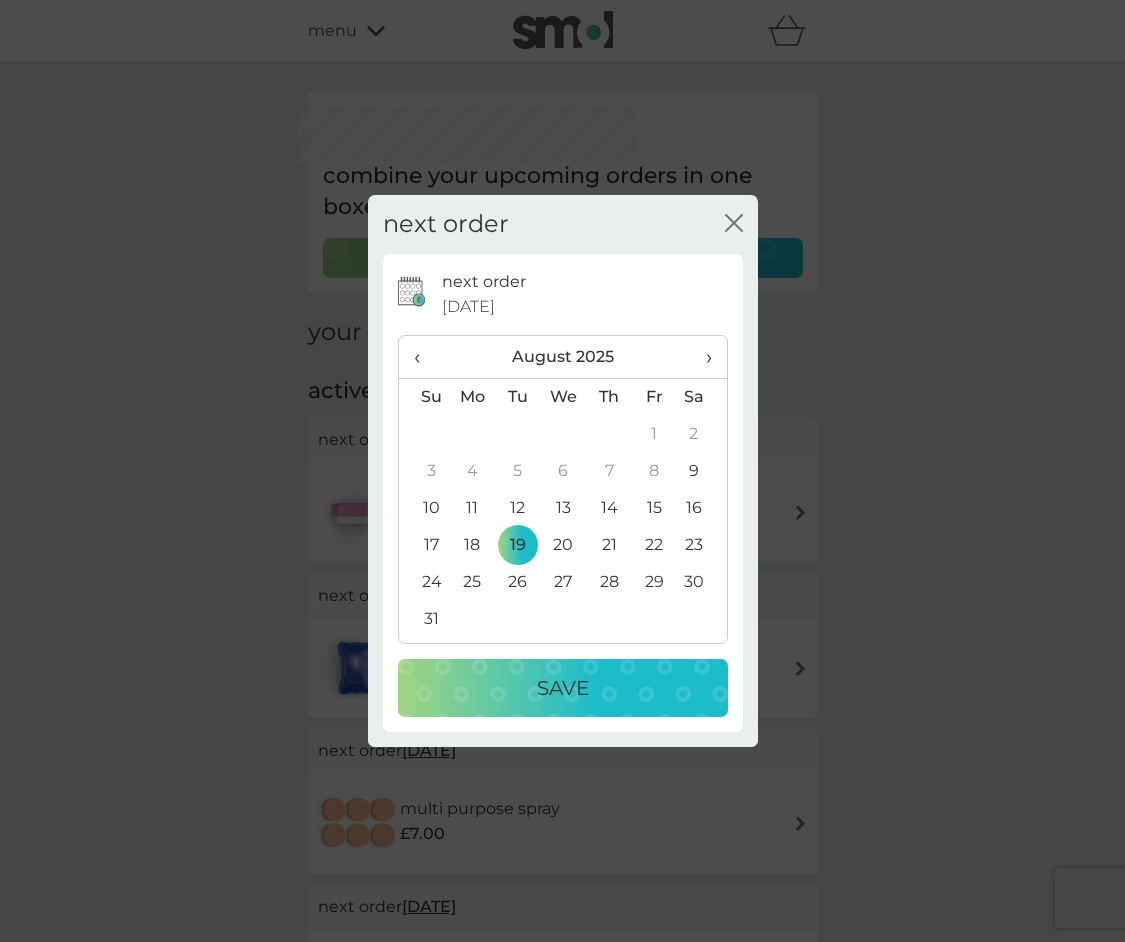 click on "Save" at bounding box center [563, 688] 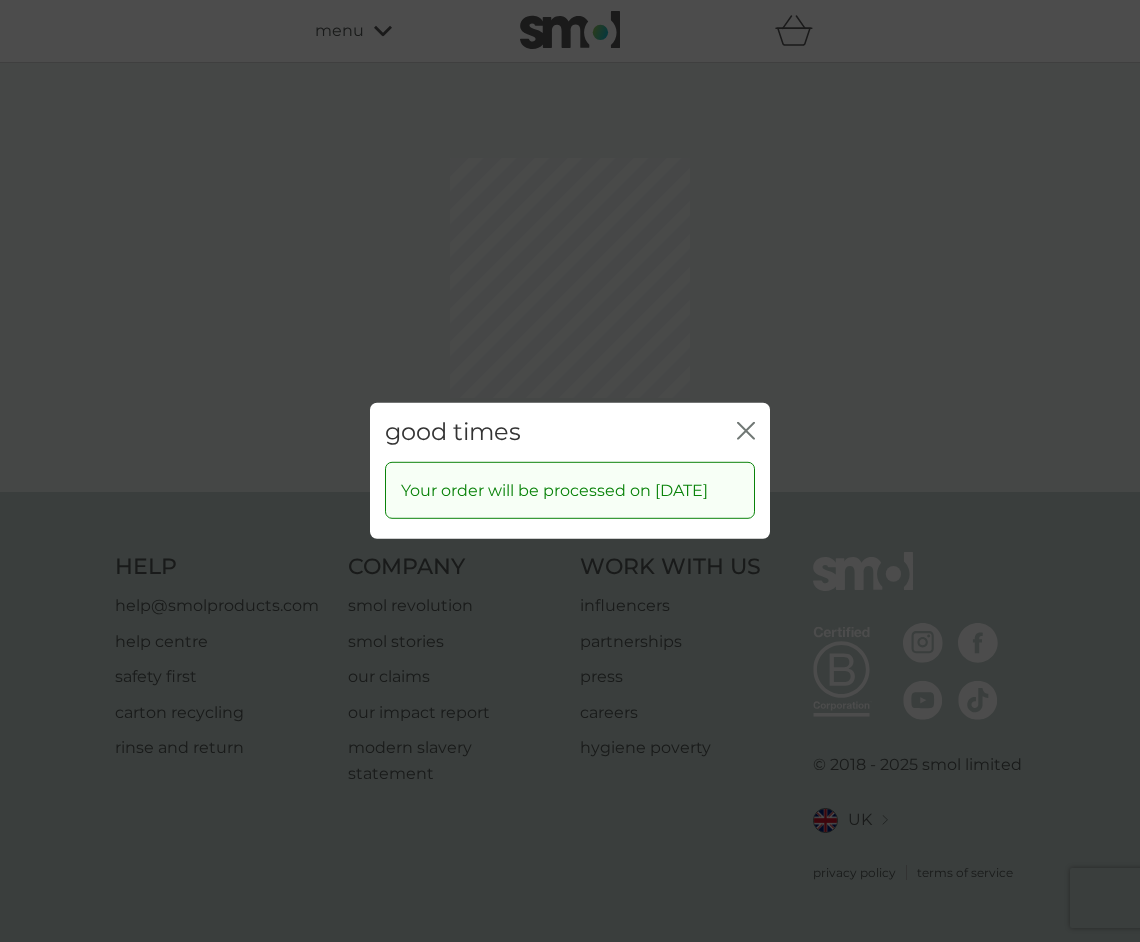 click on "good times close Your order will be processed on 19 Aug 2025" at bounding box center (570, 471) 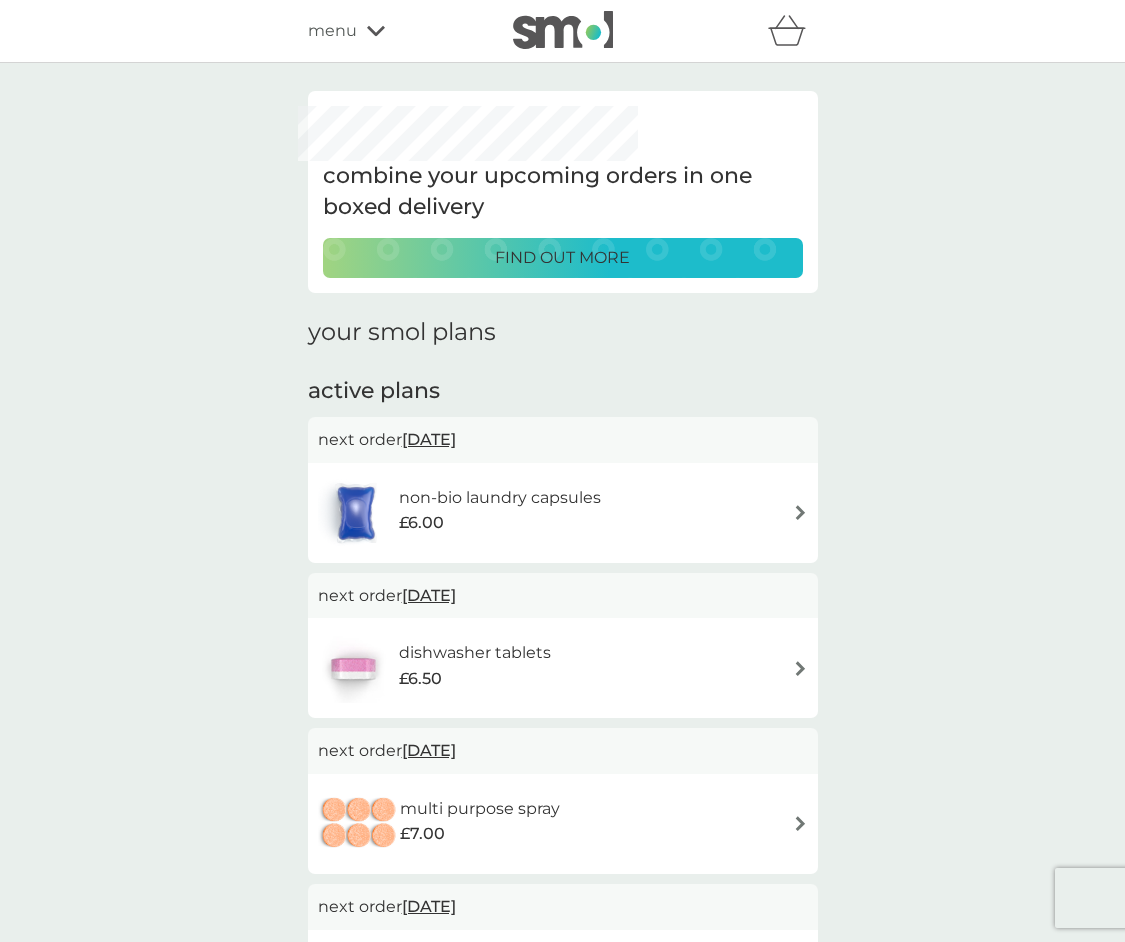click on "12 Aug 2025" at bounding box center (429, 439) 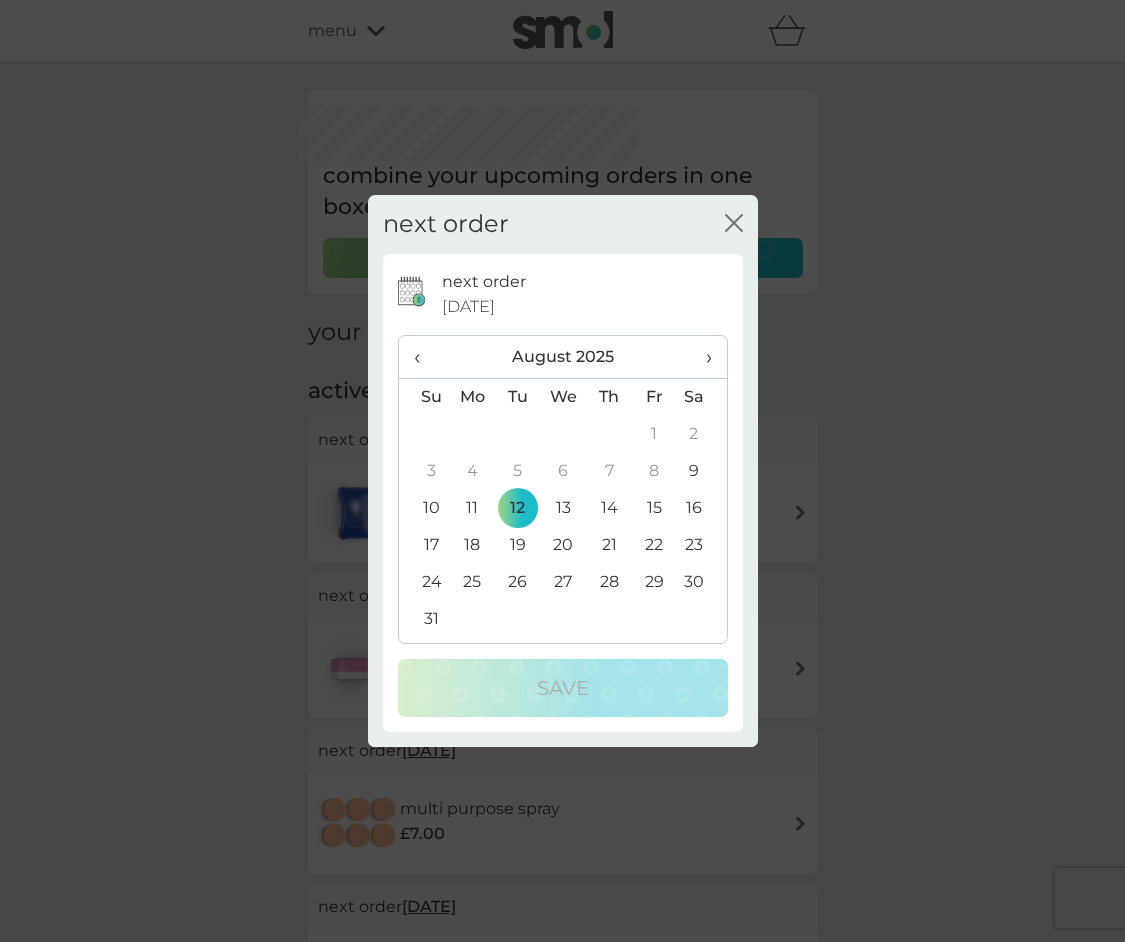 click on "19" at bounding box center [517, 545] 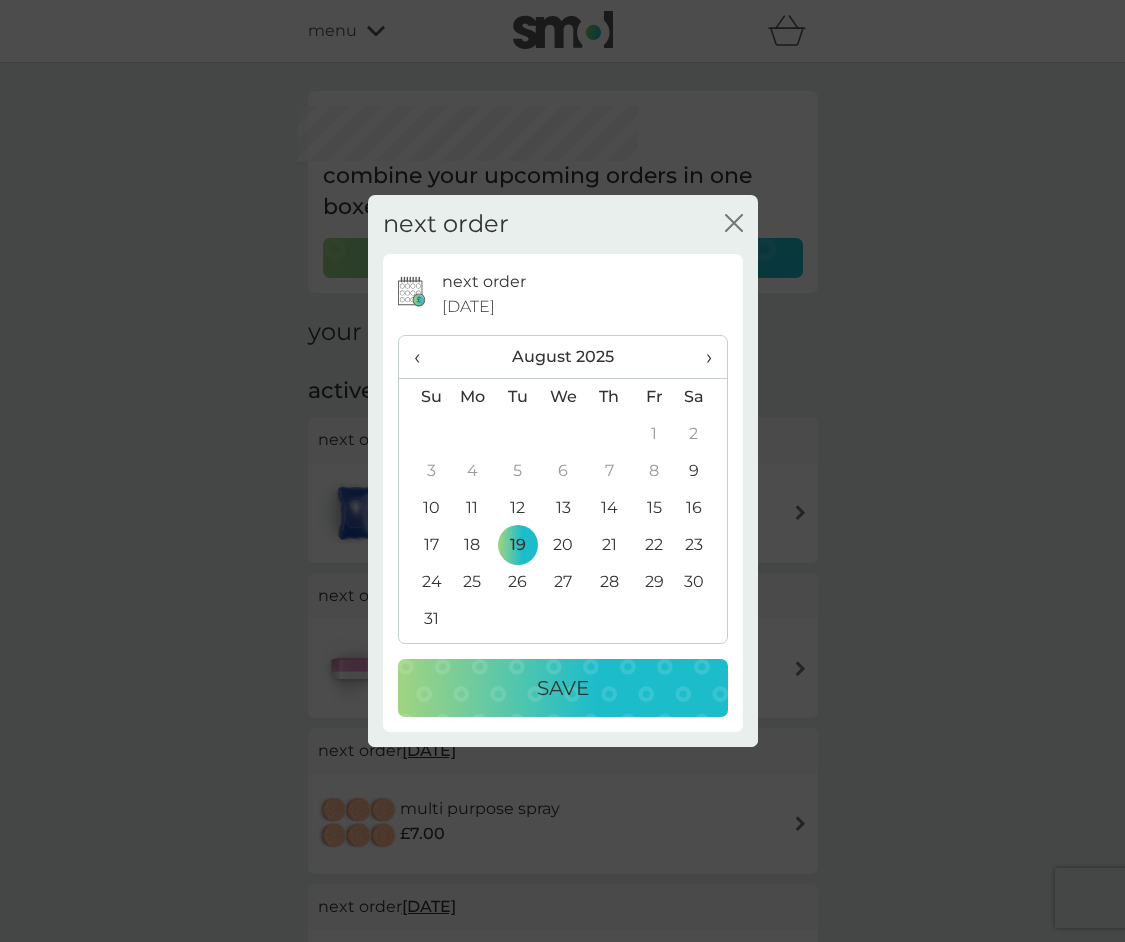 click on "Save" at bounding box center (563, 688) 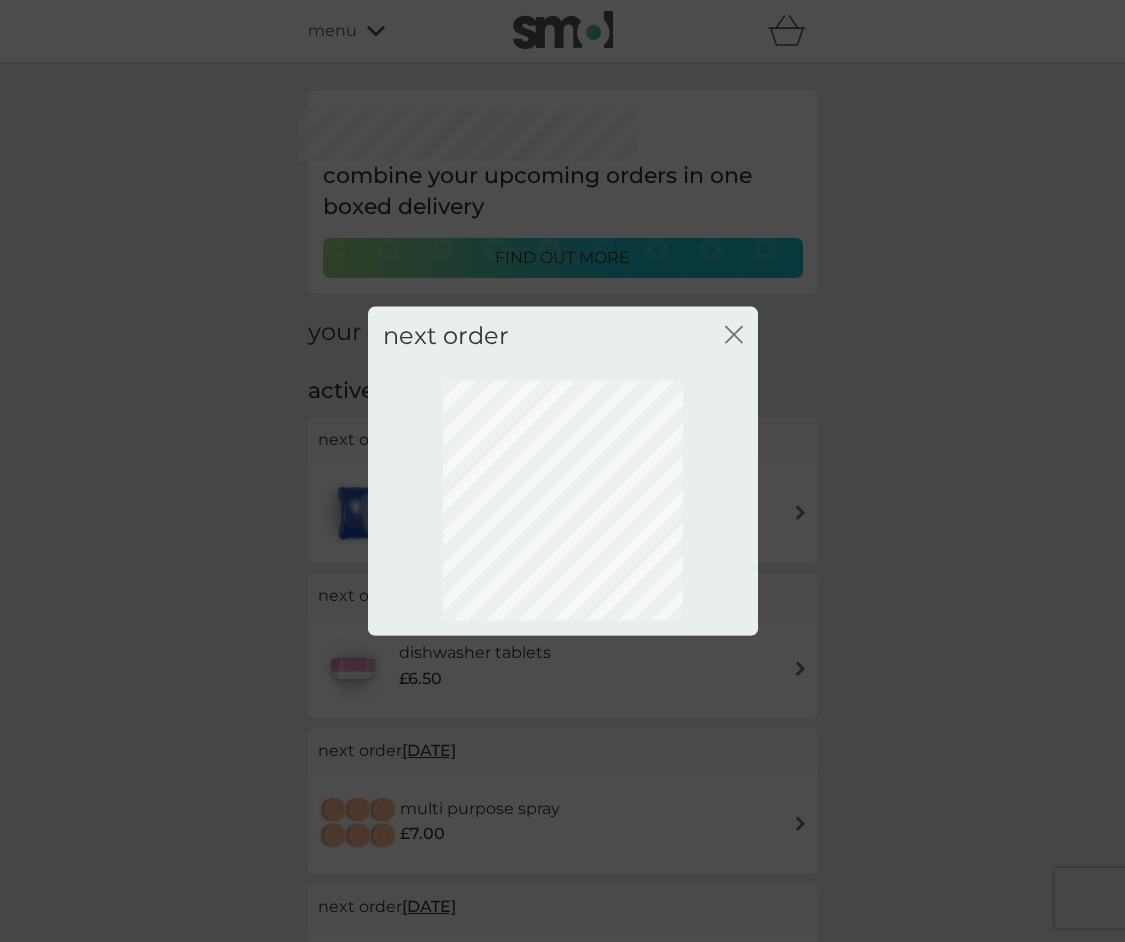 click on "next order close" at bounding box center (562, 471) 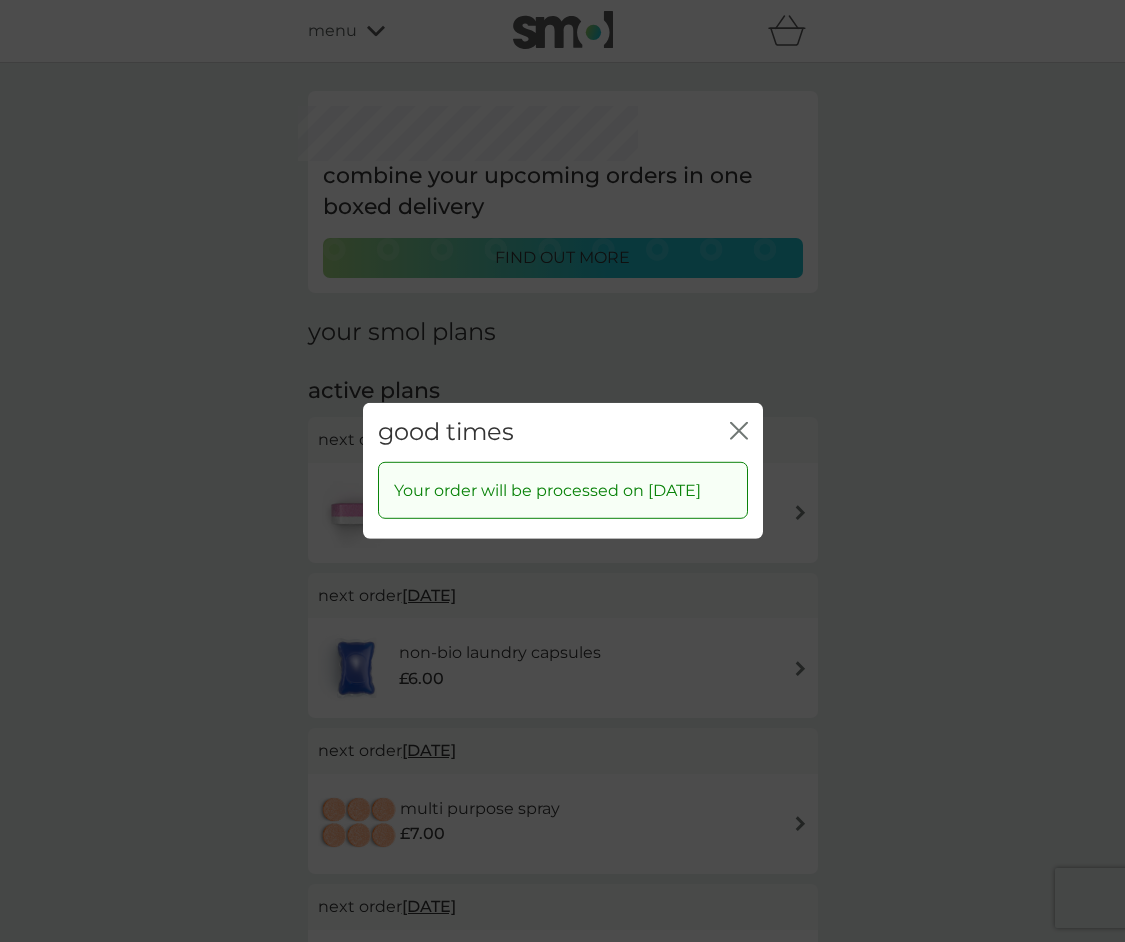 click on "close" 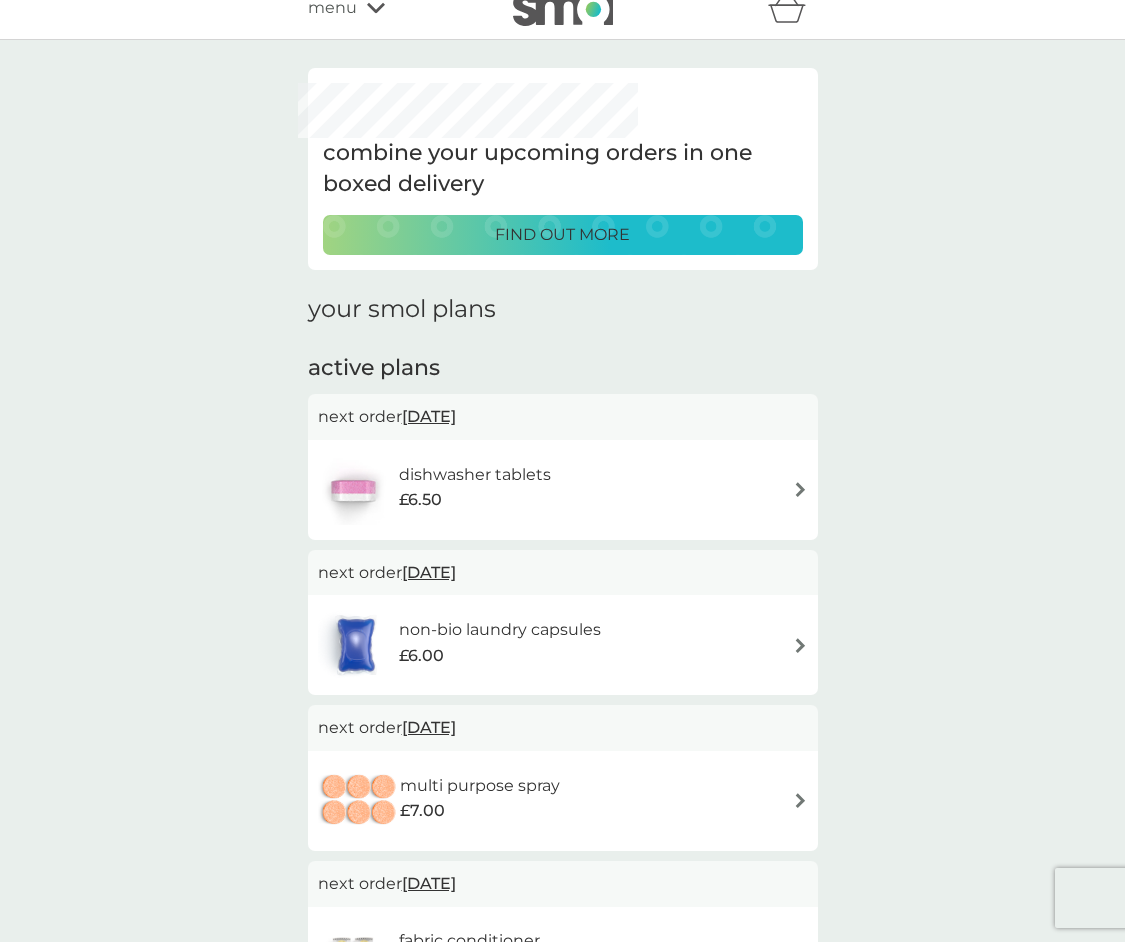 scroll, scrollTop: 0, scrollLeft: 0, axis: both 